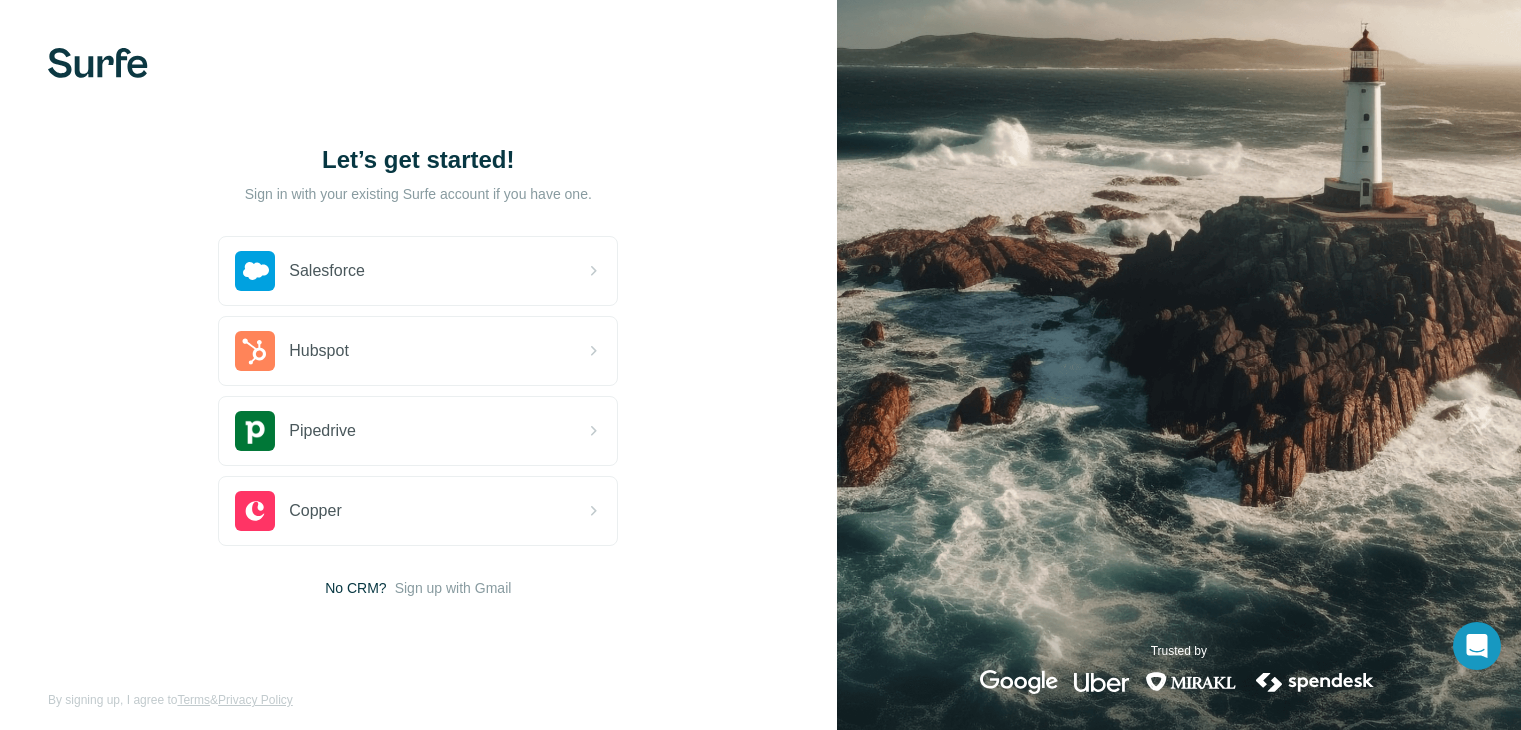 scroll, scrollTop: 0, scrollLeft: 0, axis: both 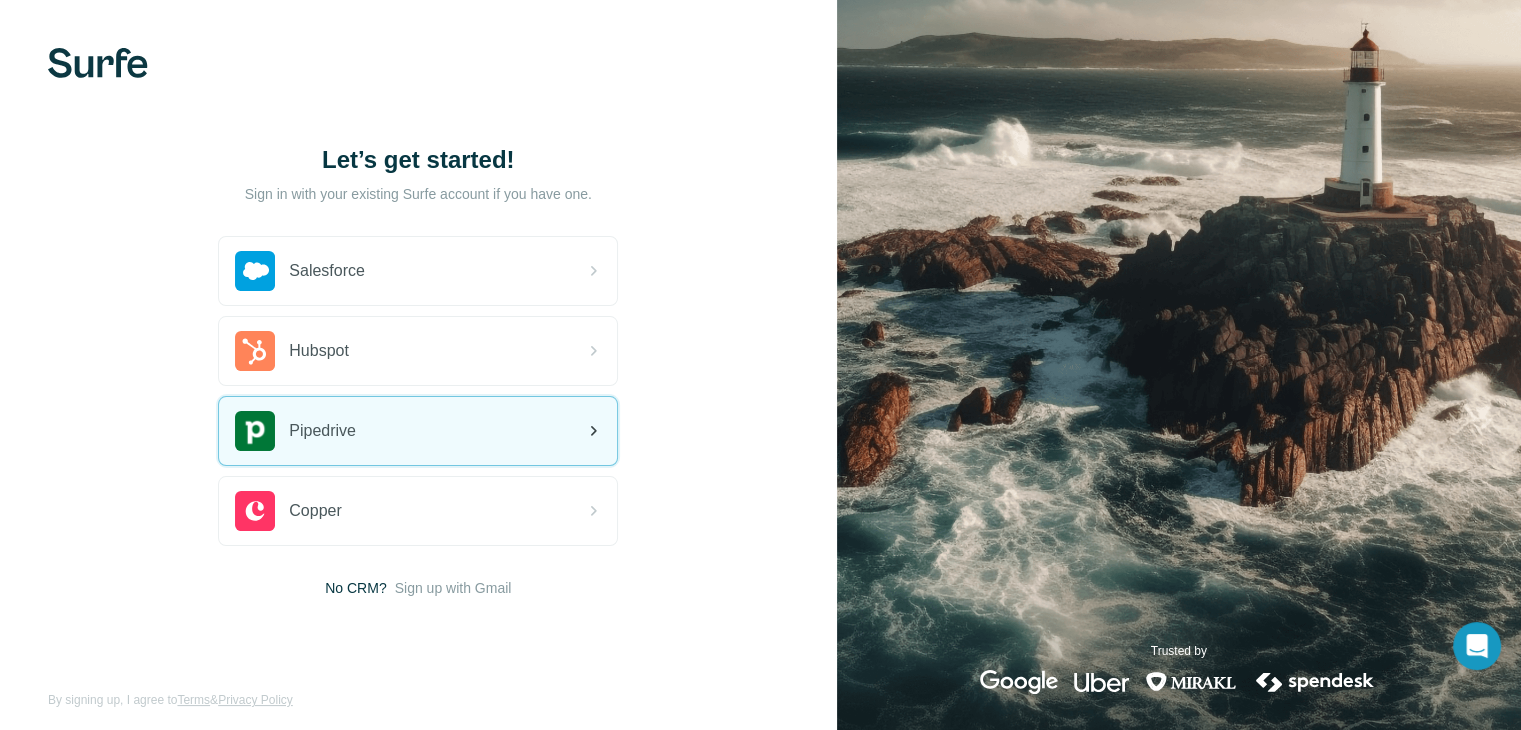 click on "Pipedrive" at bounding box center [418, 431] 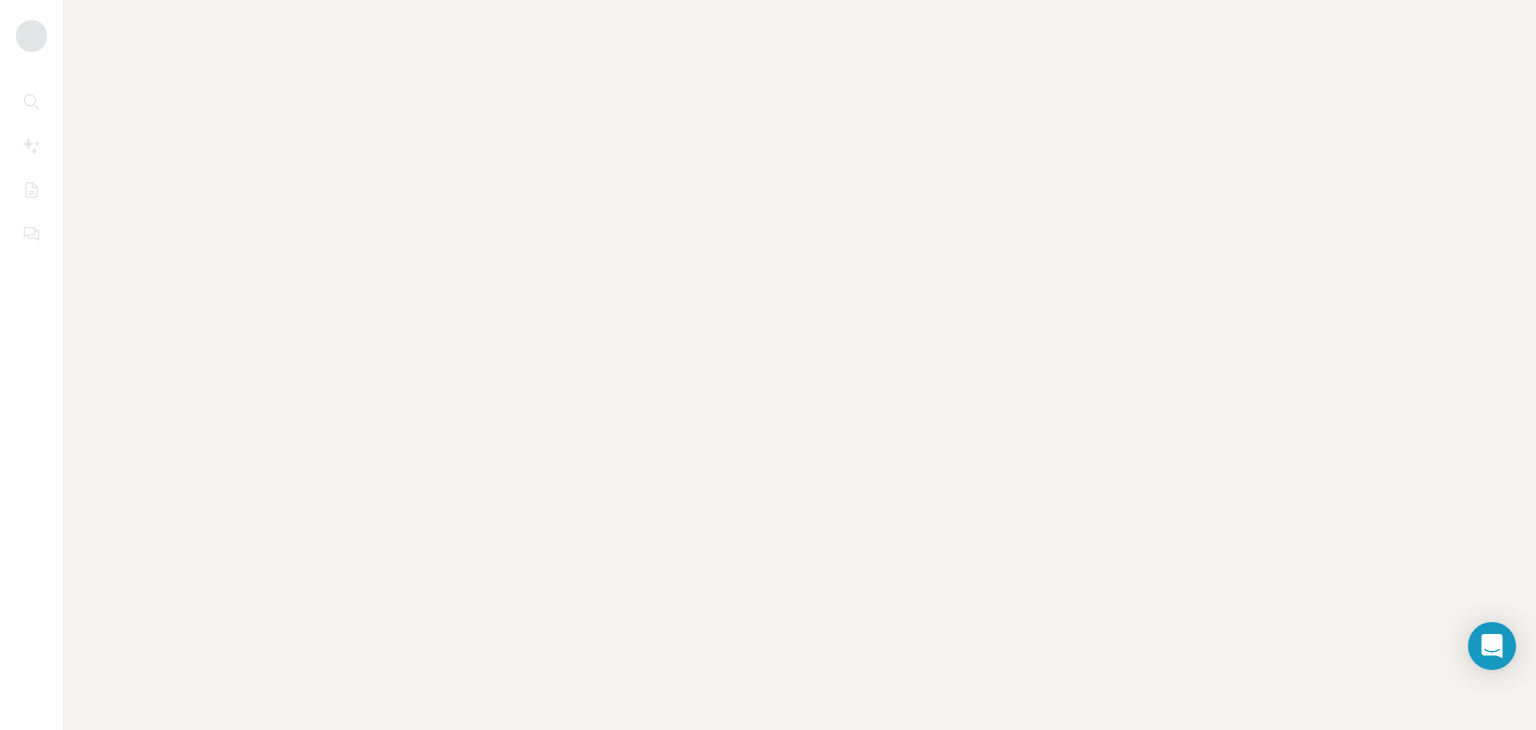 scroll, scrollTop: 0, scrollLeft: 0, axis: both 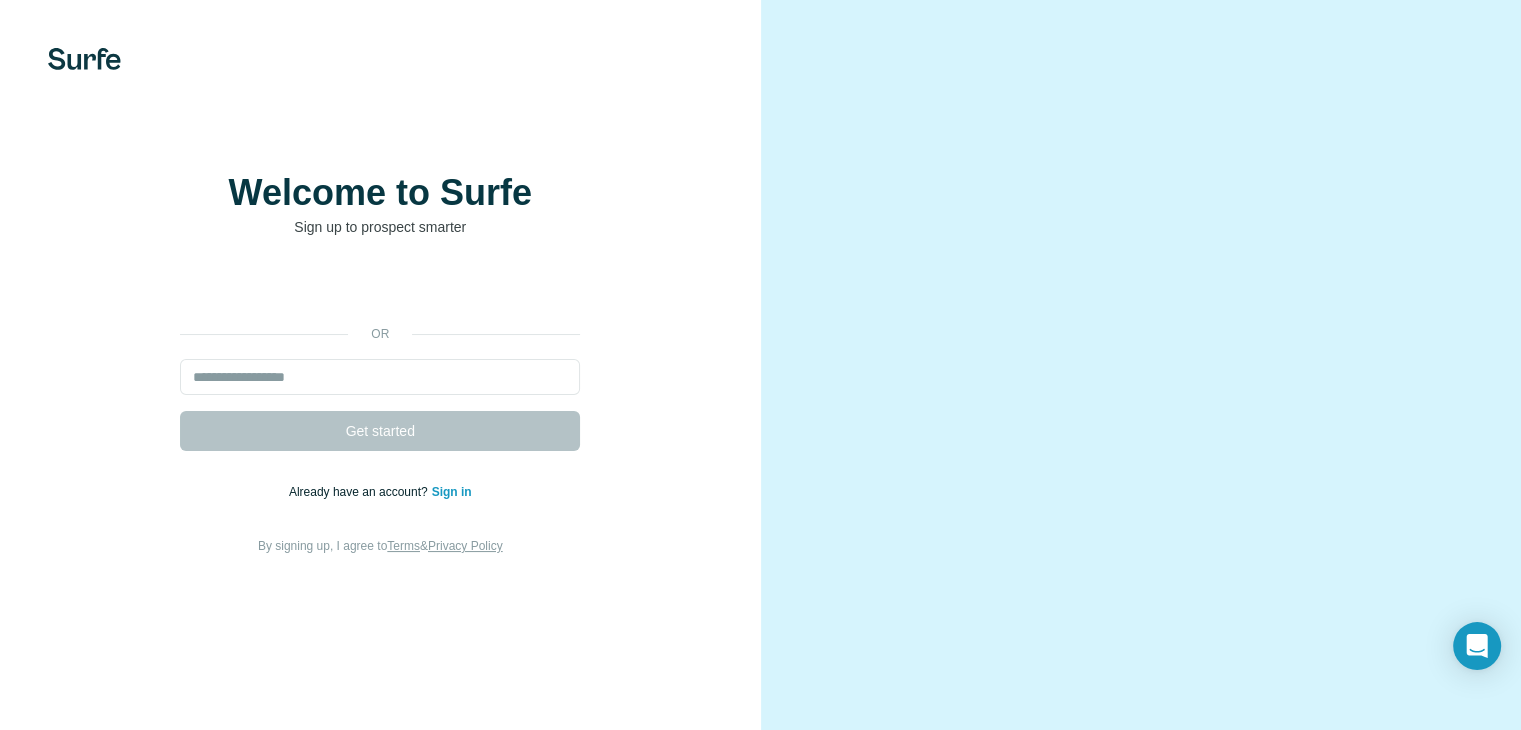 click on "Sign in" at bounding box center [452, 492] 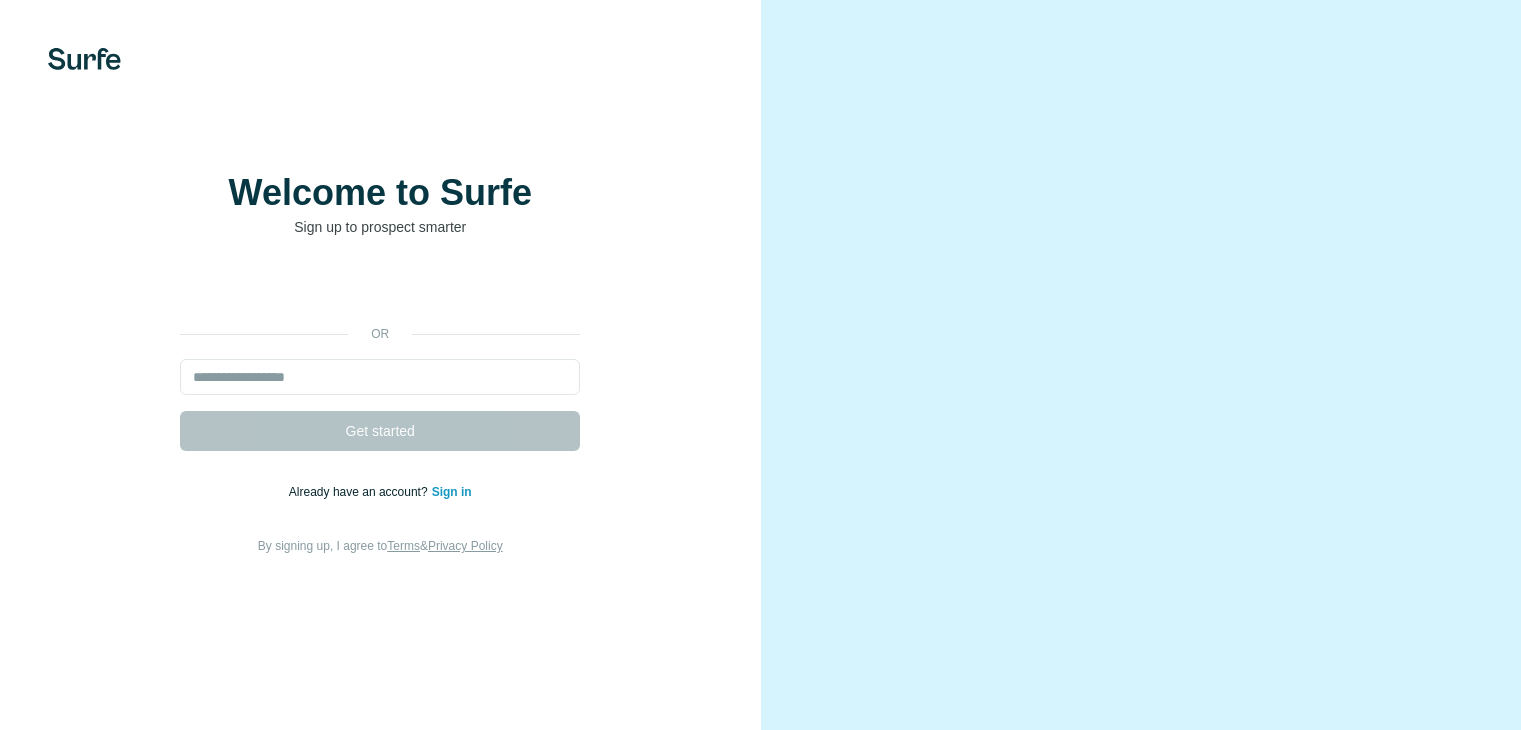scroll, scrollTop: 0, scrollLeft: 0, axis: both 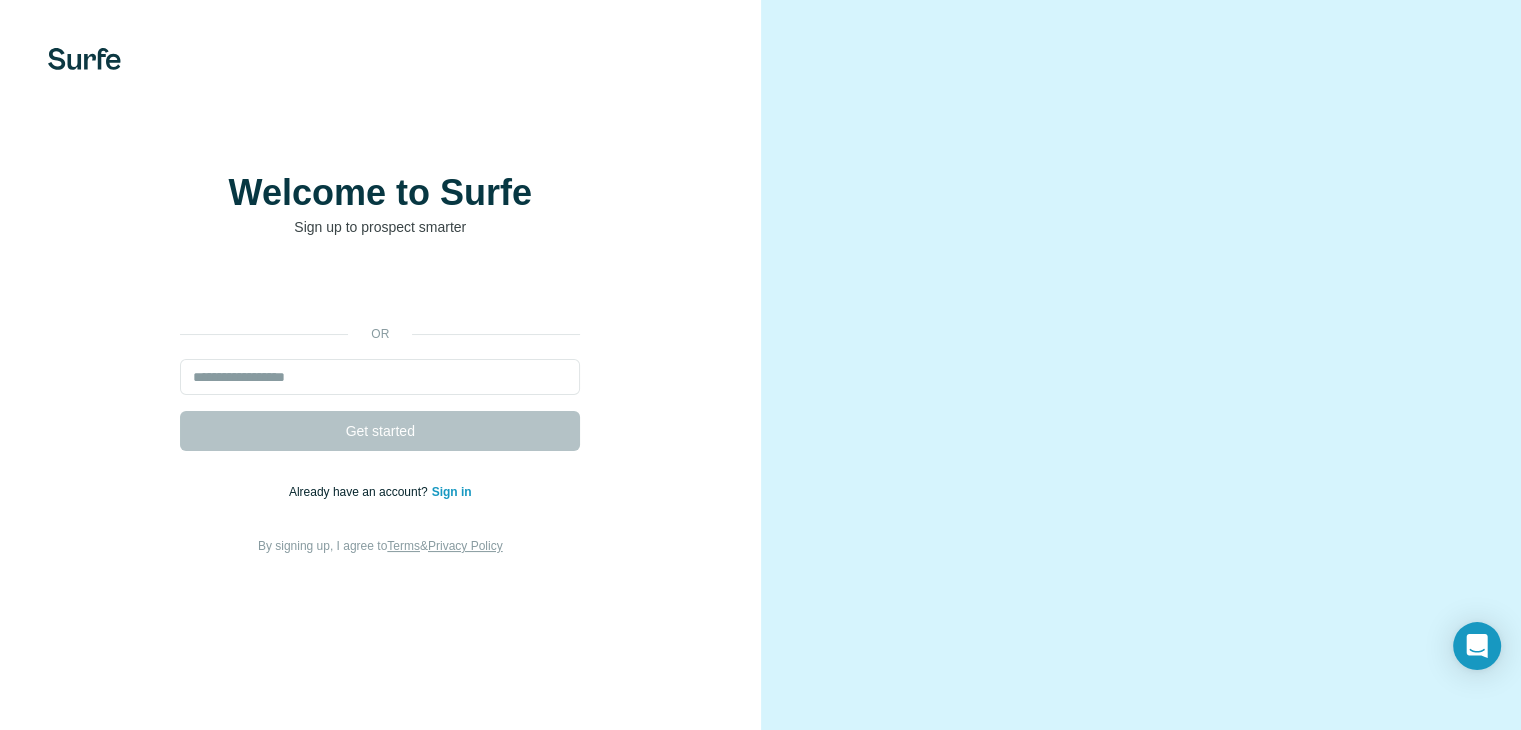 click on "or Get started Already have an account? Sign in By signing up, I agree to  Terms  &  Privacy Policy" at bounding box center [380, 413] 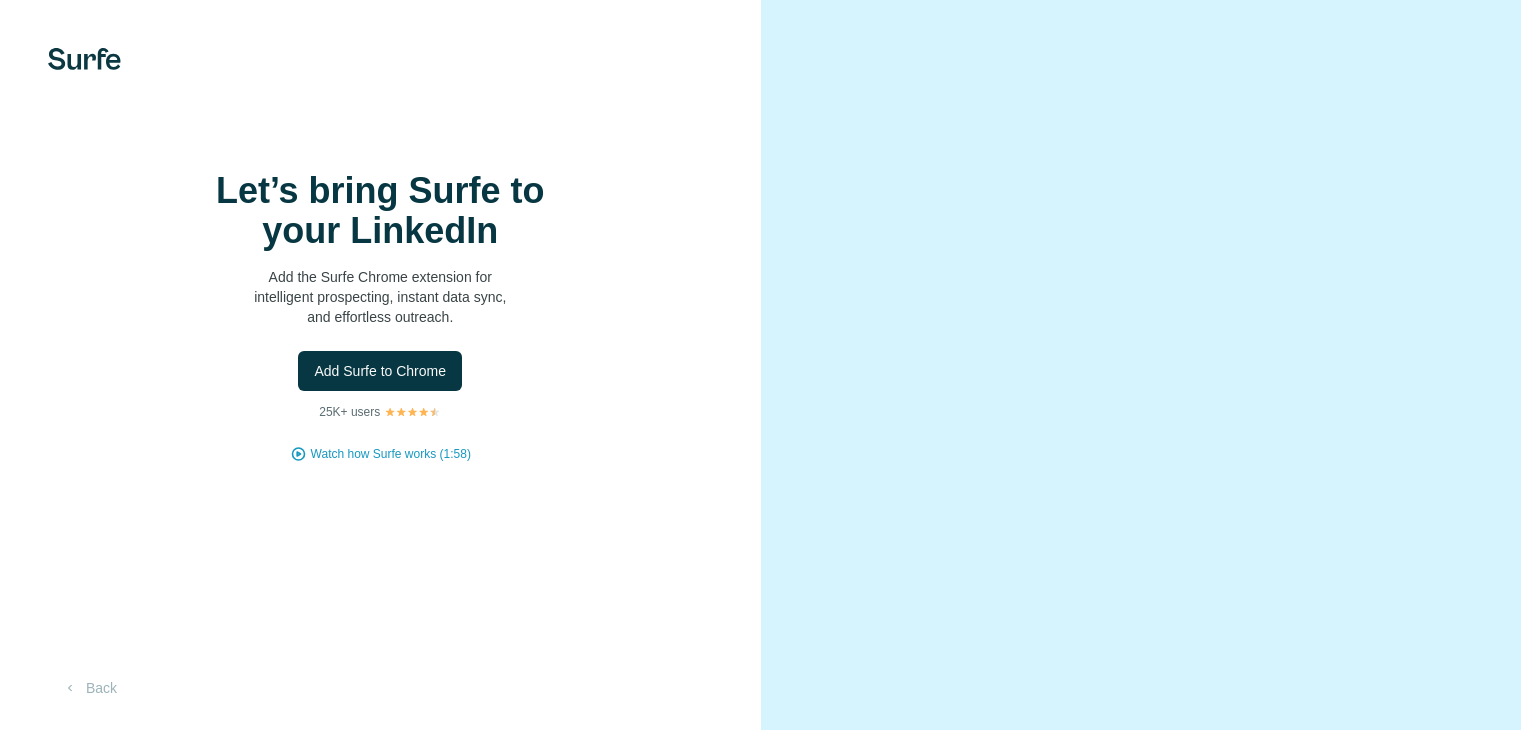 scroll, scrollTop: 0, scrollLeft: 0, axis: both 